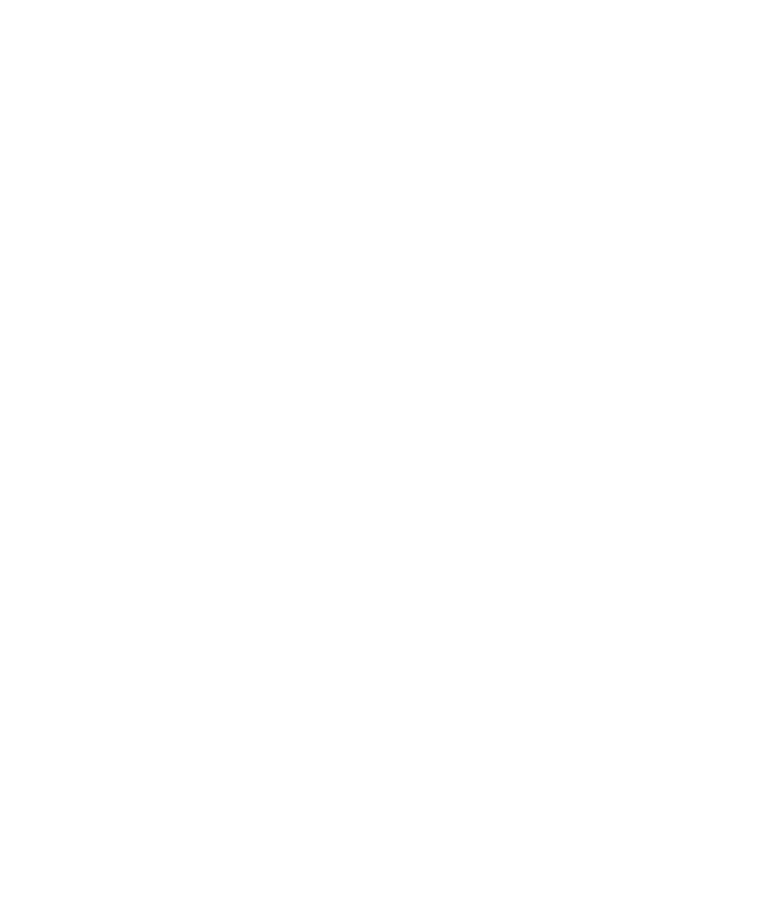 select on "*" 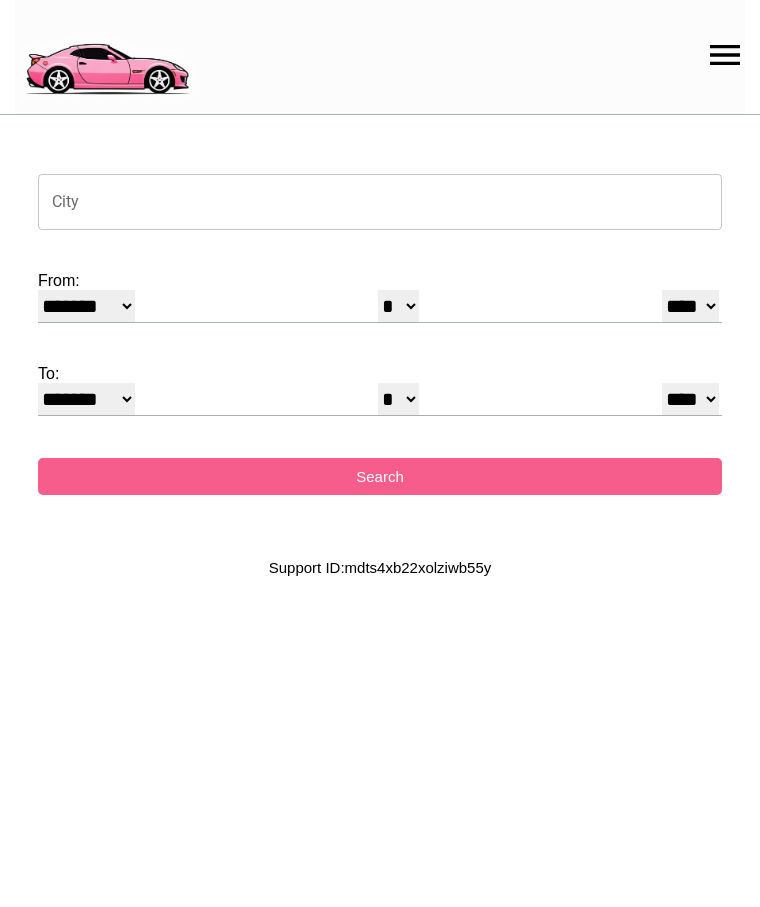 scroll, scrollTop: 0, scrollLeft: 0, axis: both 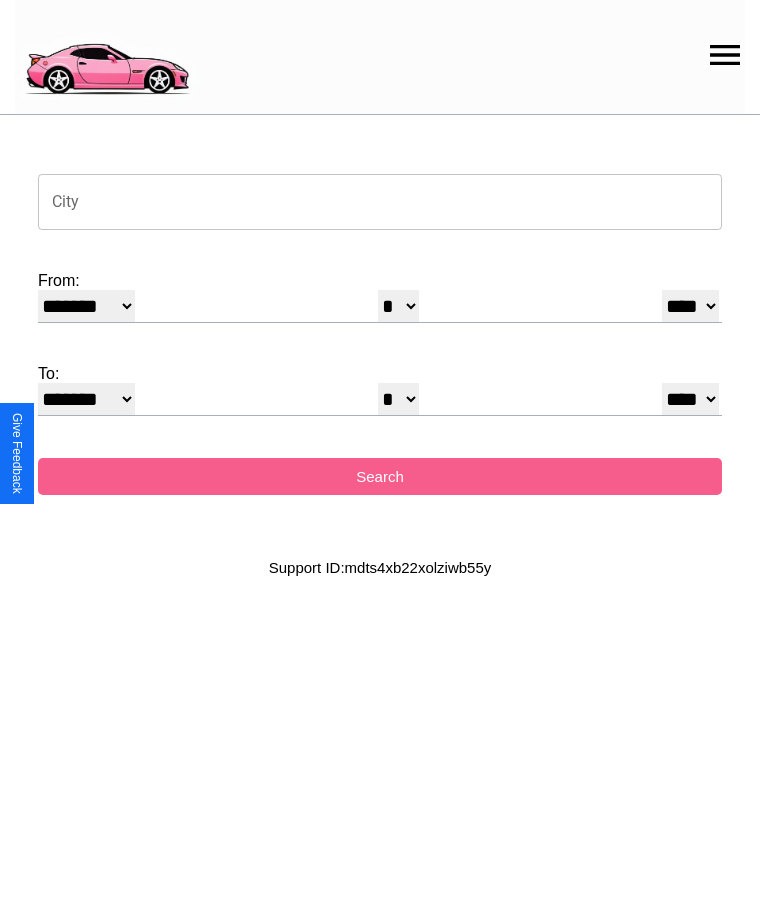 click 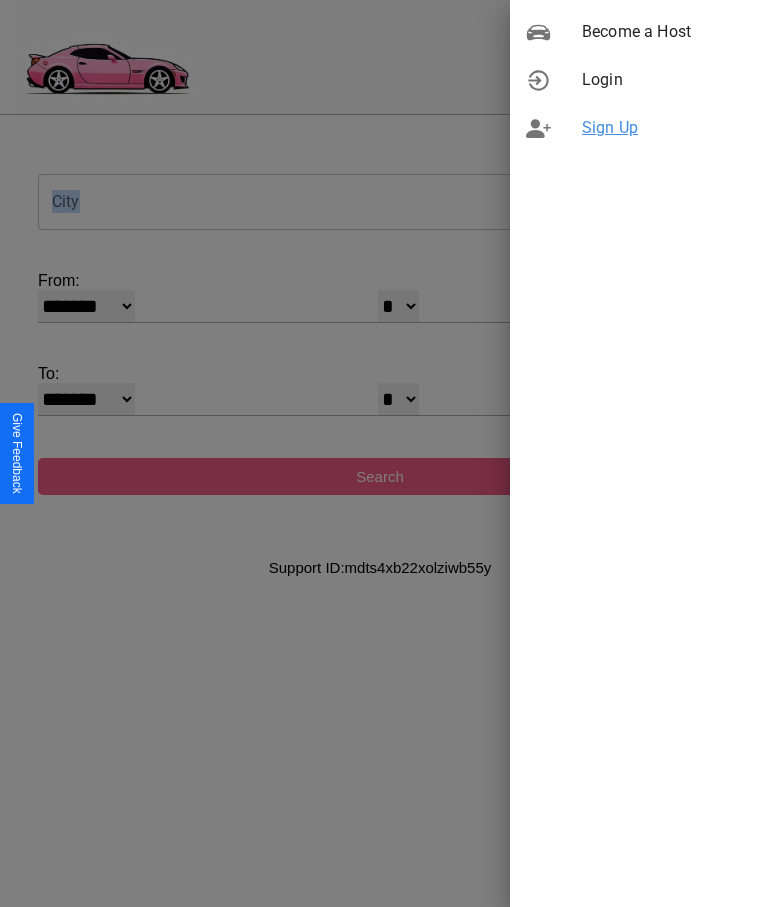 click on "Sign Up" at bounding box center (663, 128) 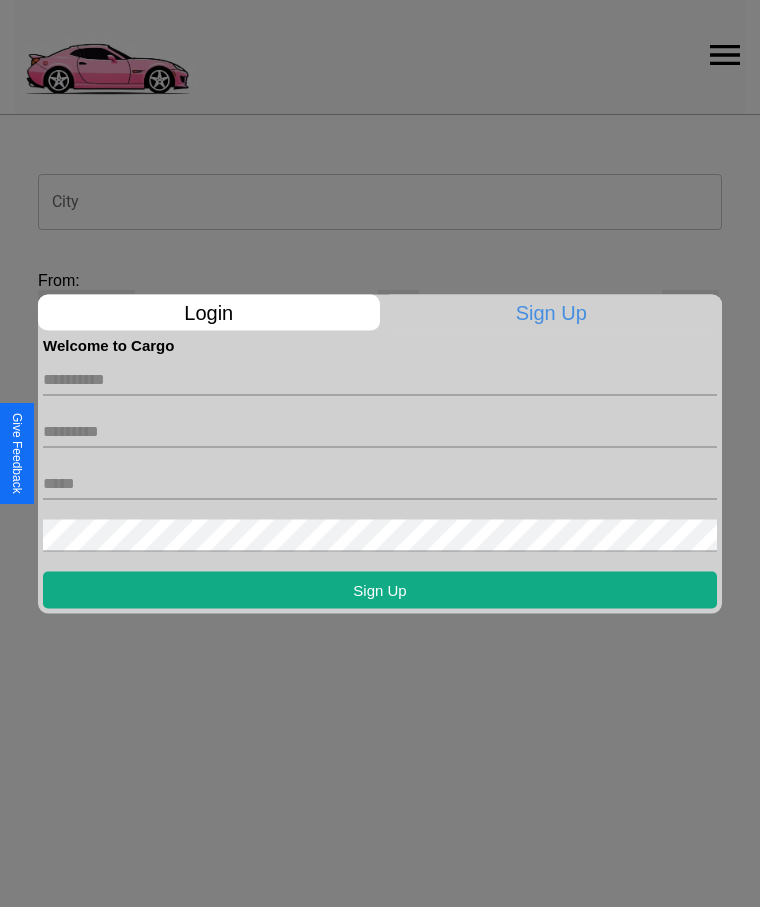 click at bounding box center [380, 379] 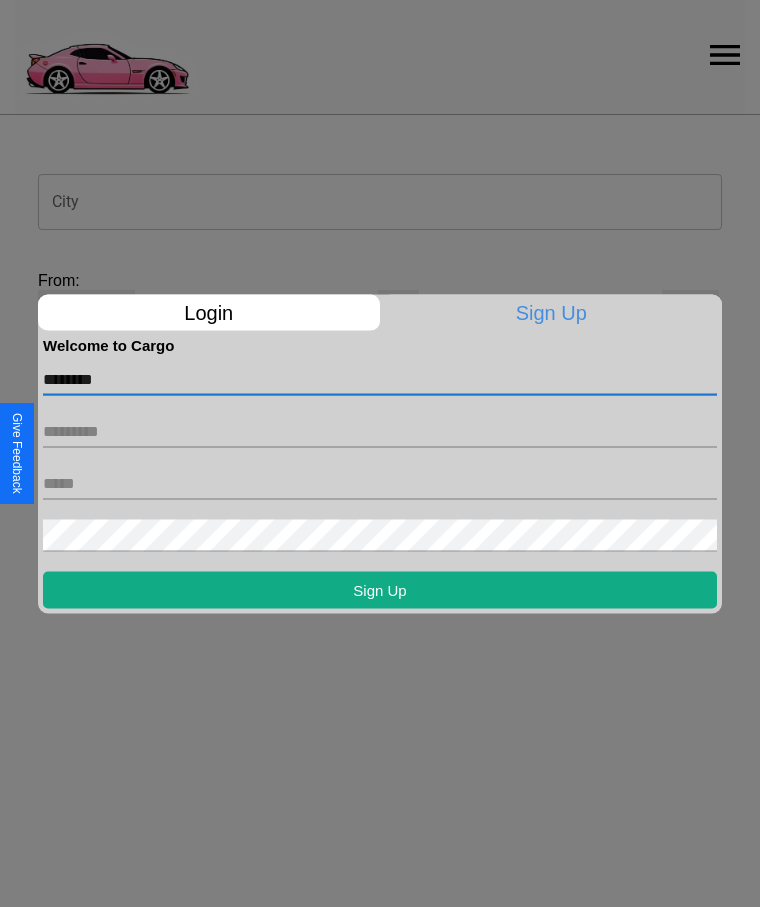 type on "********" 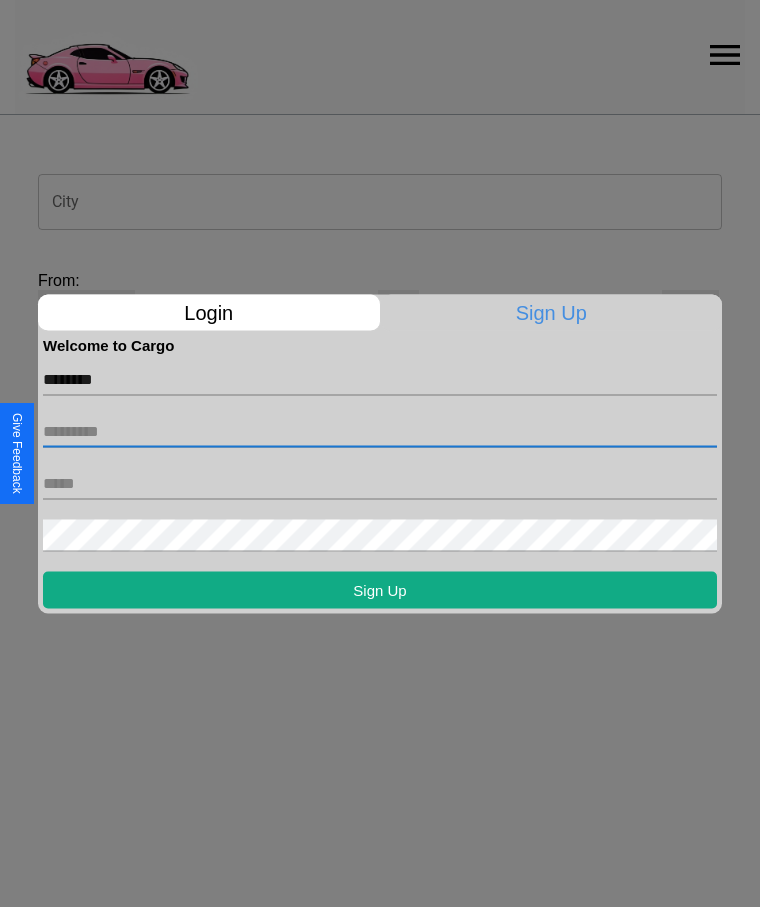 click at bounding box center [380, 431] 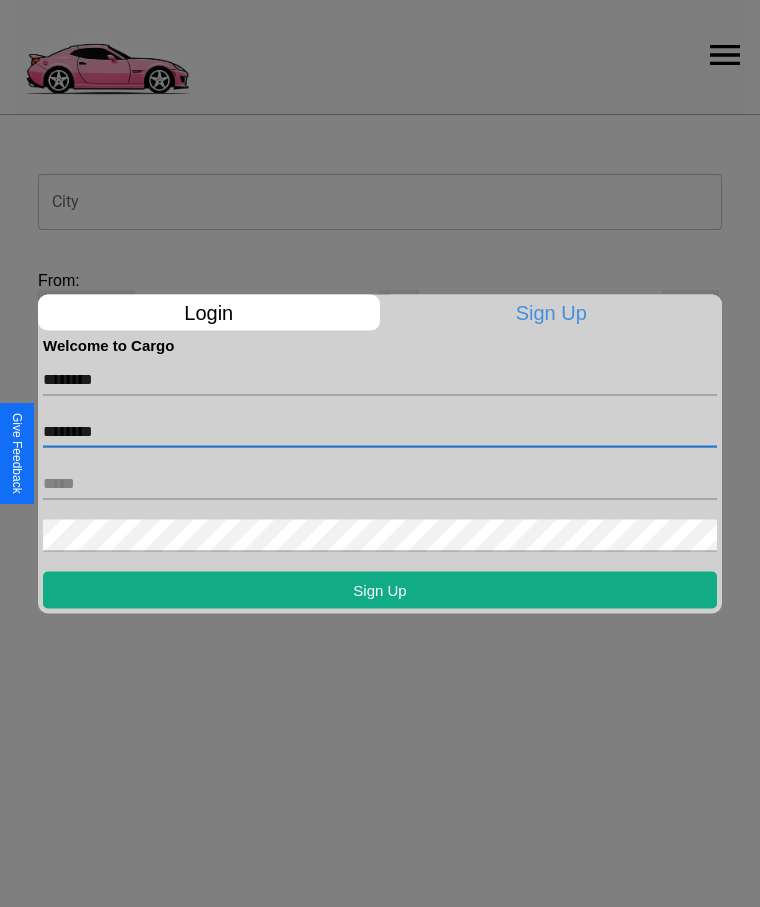 type on "********" 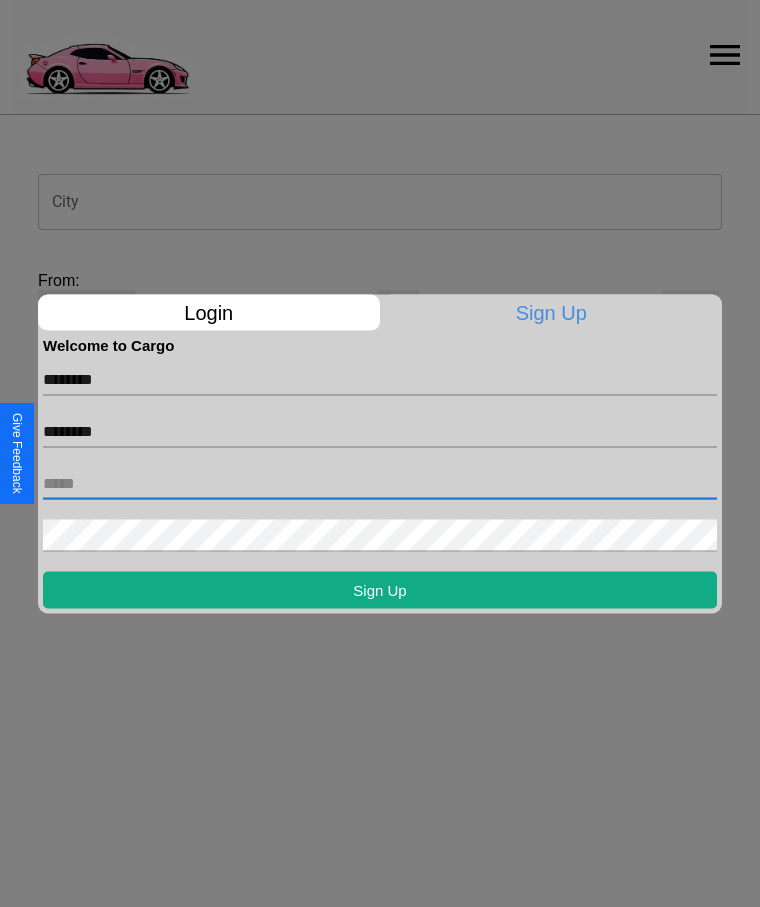 click at bounding box center [380, 483] 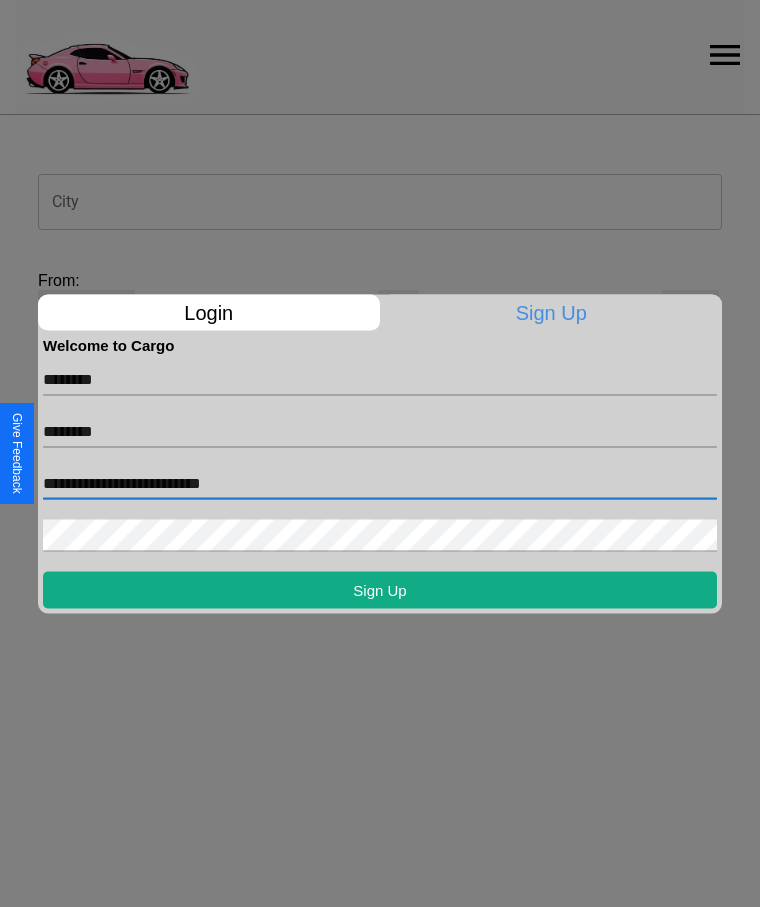 type on "**********" 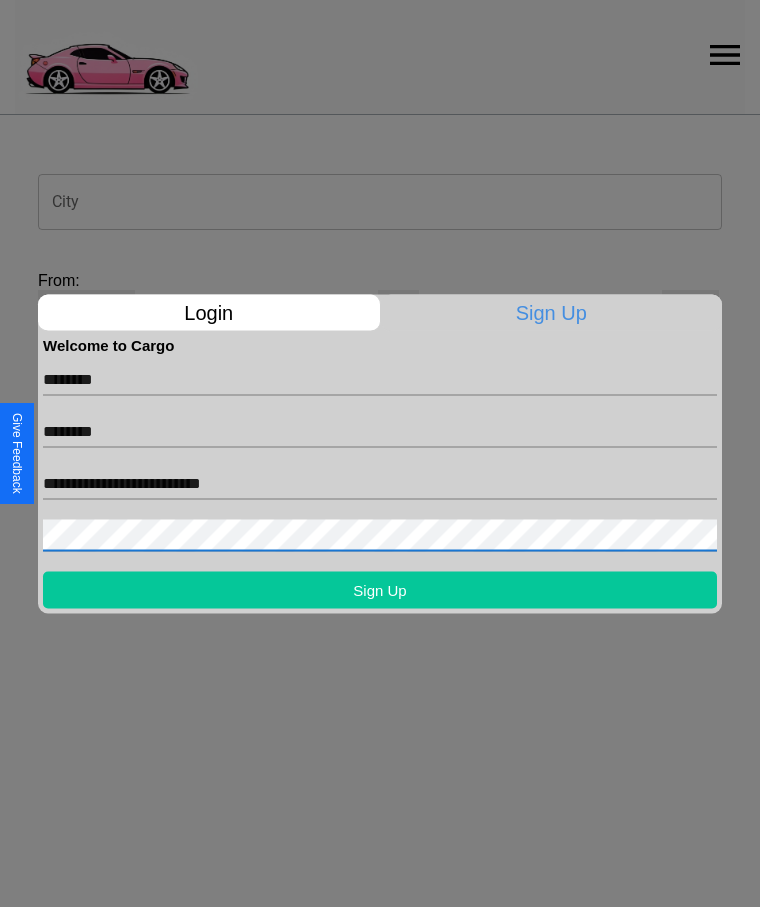 click on "Sign Up" at bounding box center (380, 589) 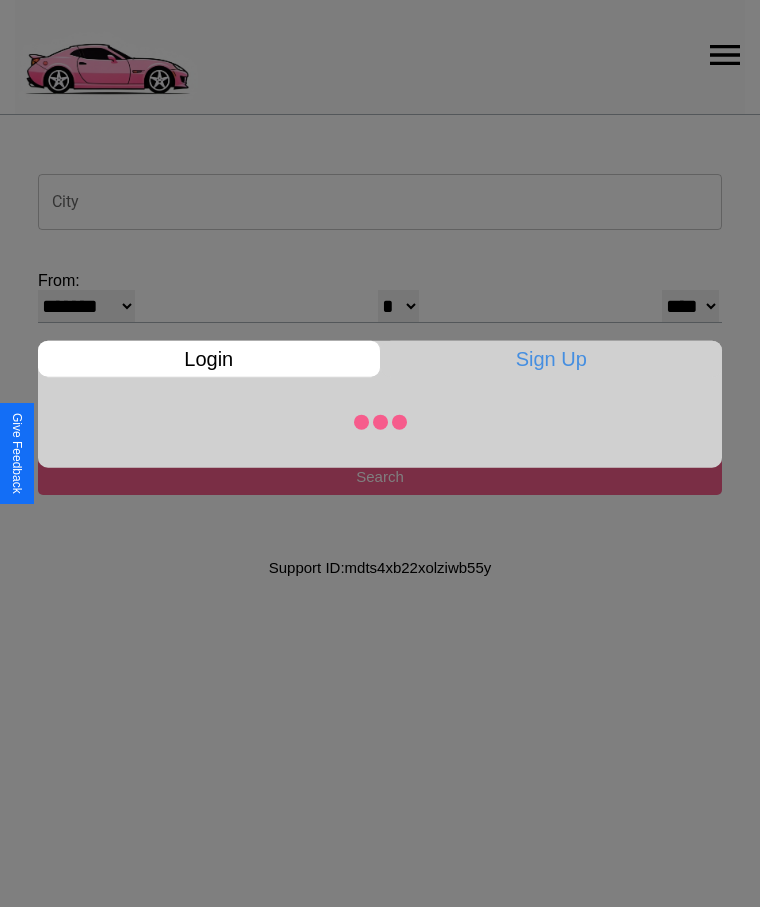 select on "*" 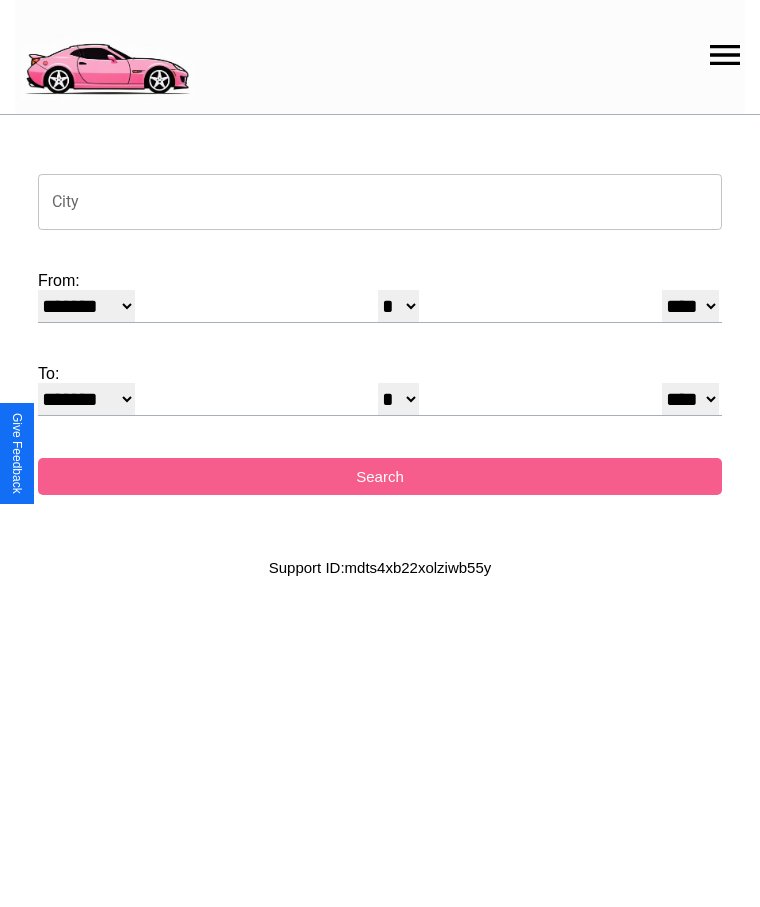 click on "City" at bounding box center [380, 202] 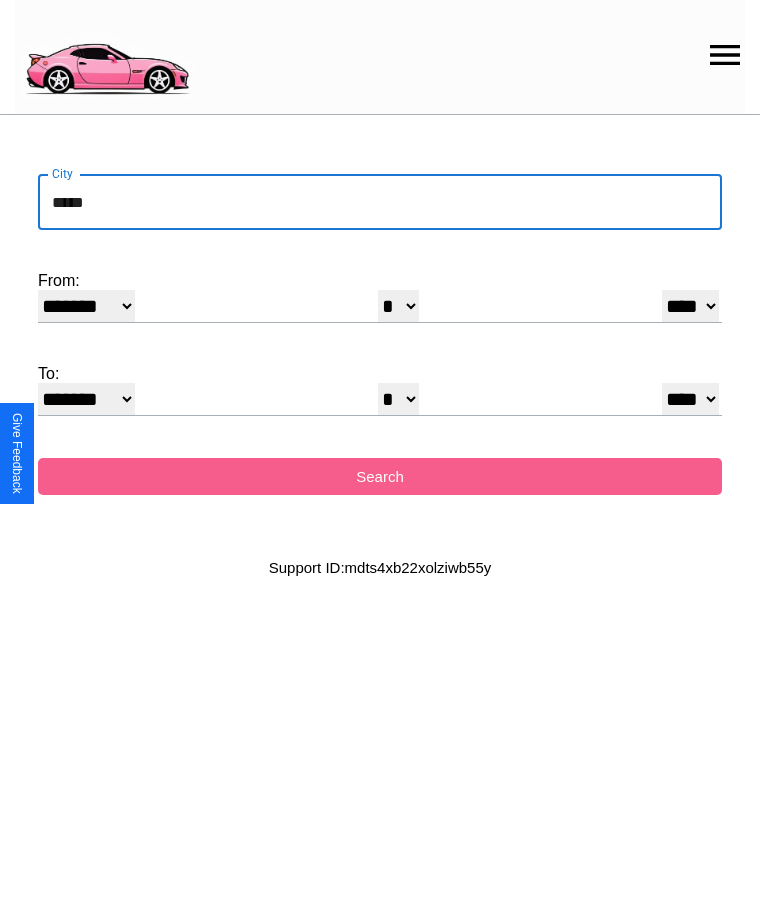 type on "*****" 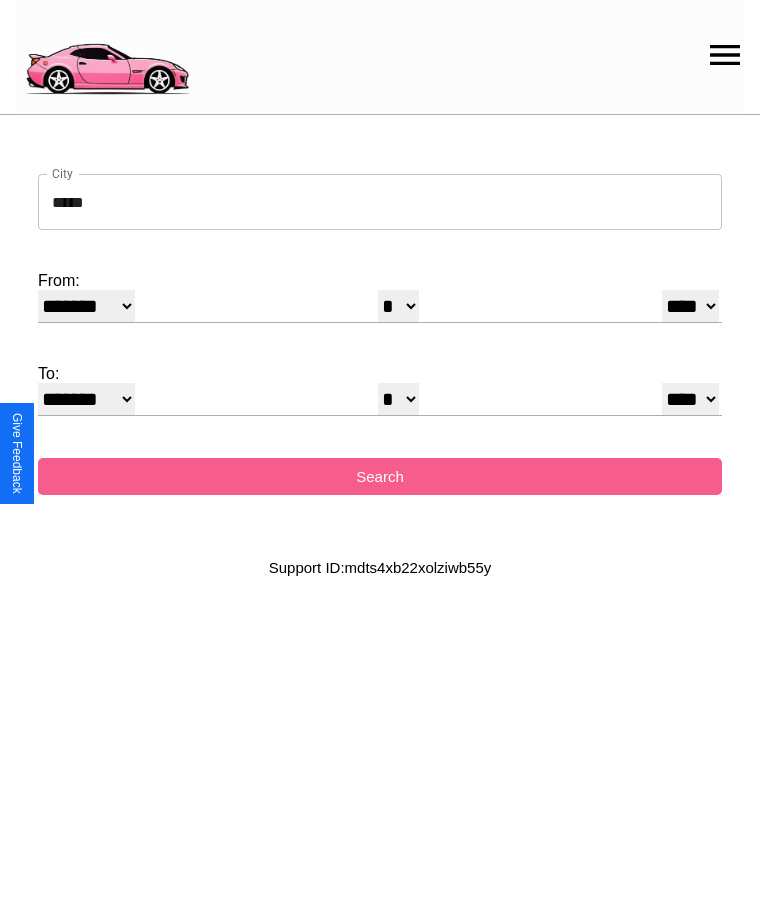 click on "******* ******** ***** ***** *** **** **** ****** ********* ******* ******** ********" at bounding box center [86, 306] 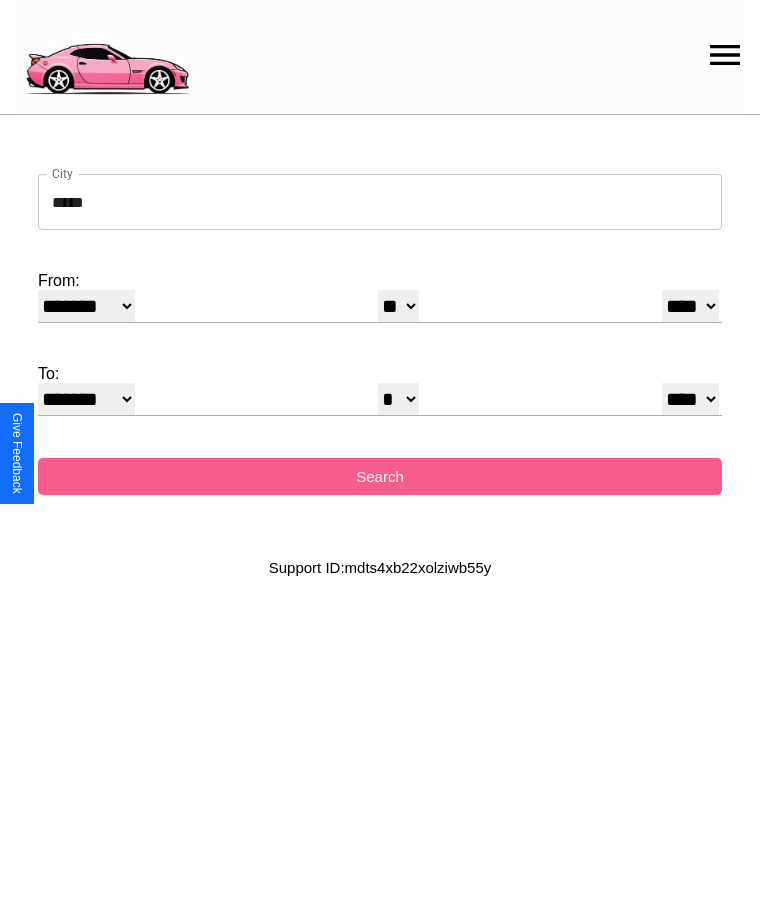click on "**** **** **** **** **** **** **** **** **** ****" at bounding box center (690, 306) 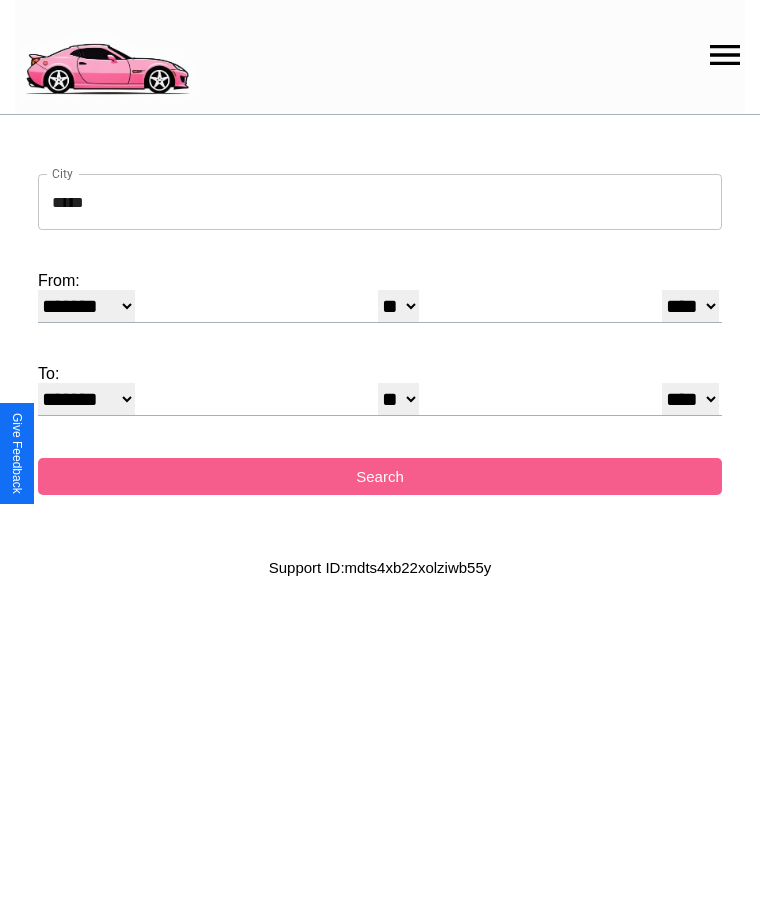 click on "* * * * * * * * * ** ** ** ** ** ** ** ** ** ** ** ** ** ** ** ** ** ** ** ** **" at bounding box center (398, 399) 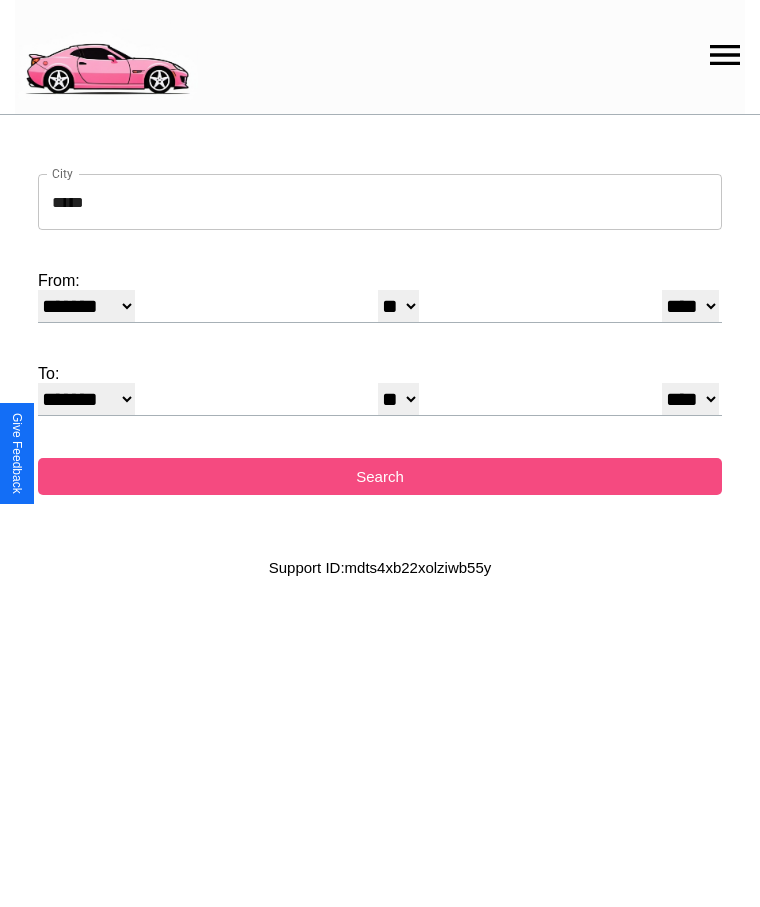 click on "Search" at bounding box center (380, 476) 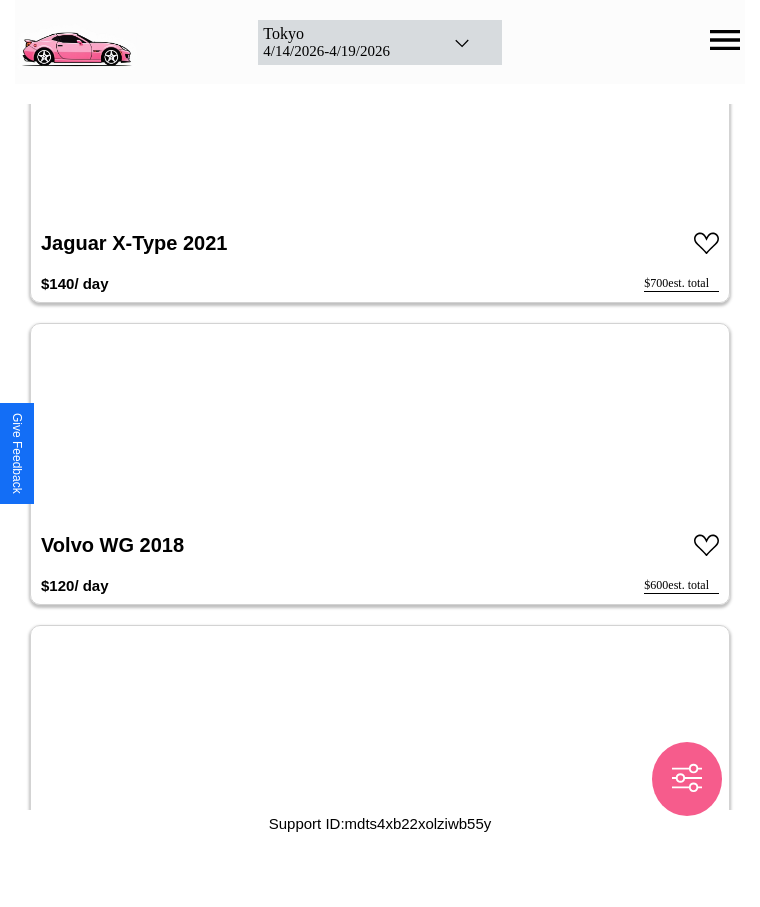 scroll, scrollTop: 724, scrollLeft: 0, axis: vertical 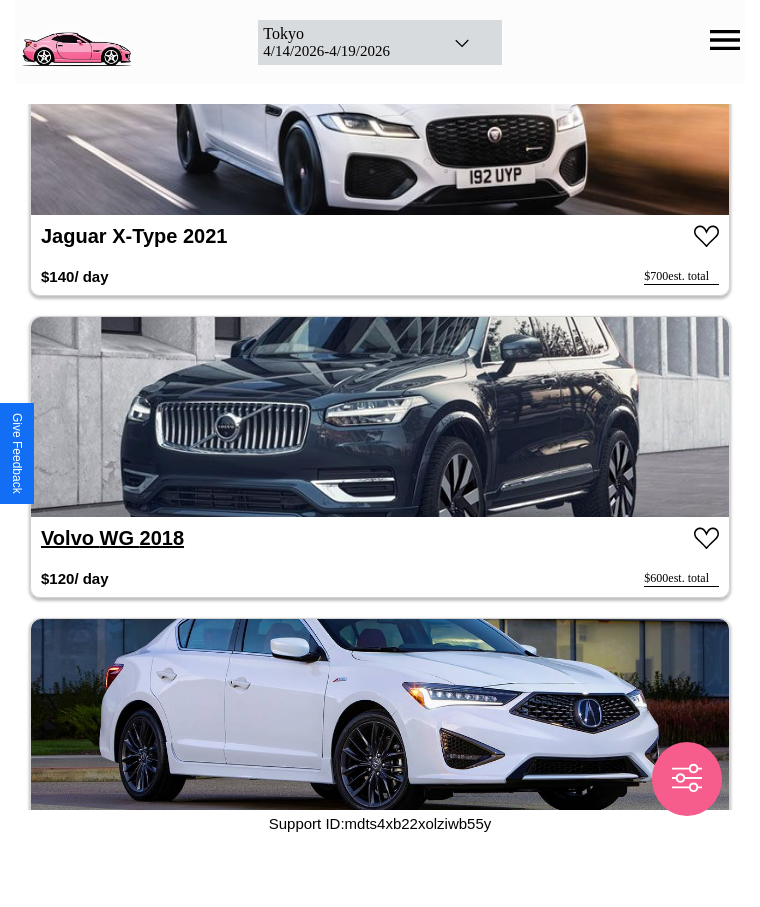 click on "Volvo   WG   2018" at bounding box center [112, 538] 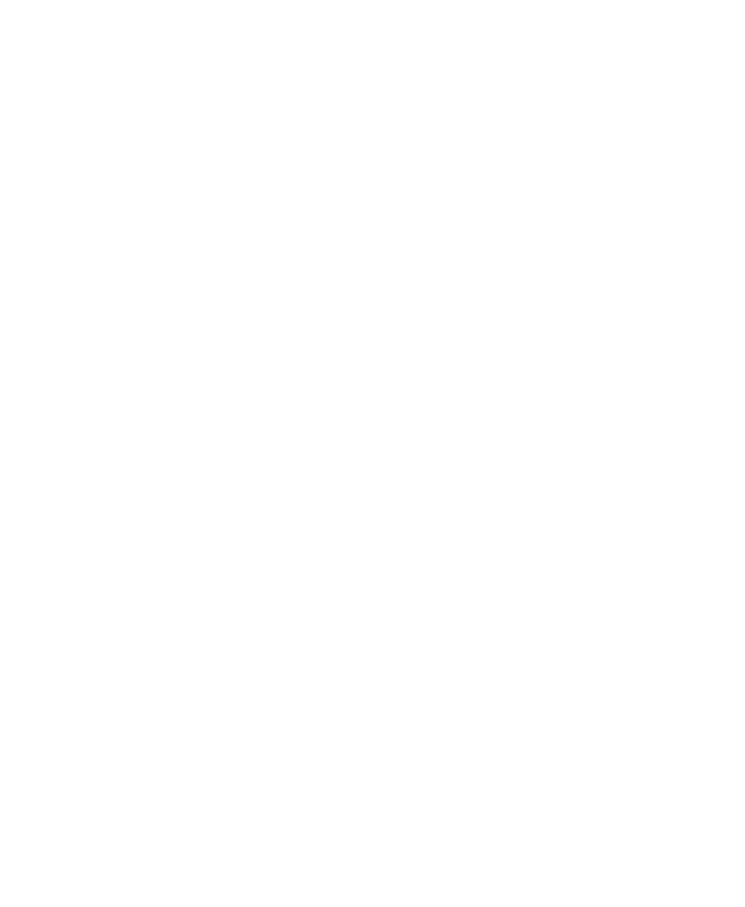 scroll, scrollTop: 0, scrollLeft: 0, axis: both 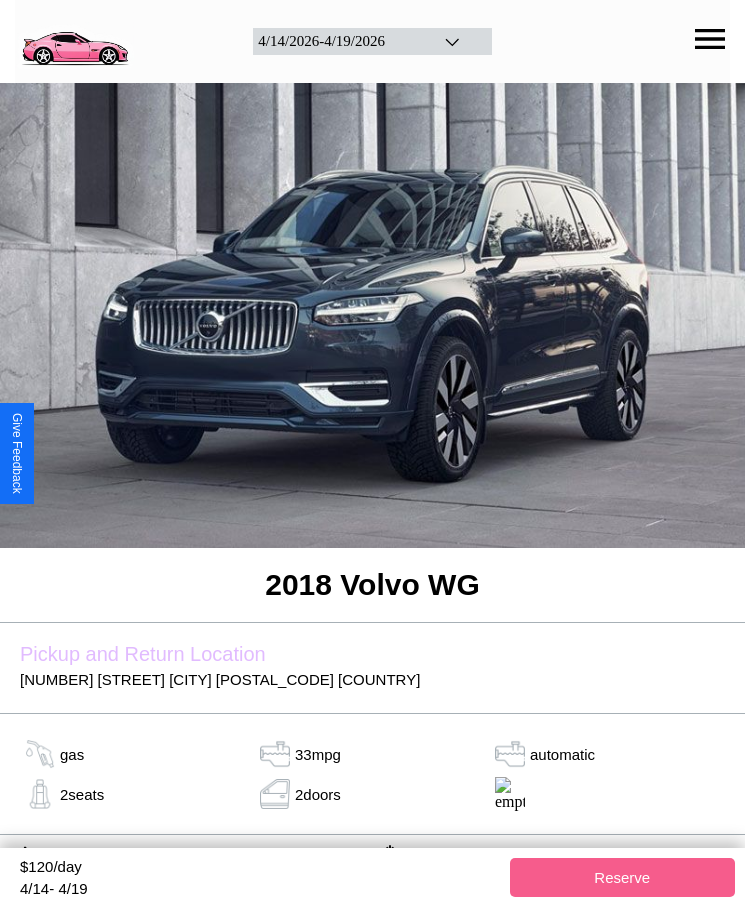 click on "$ 120 /day" at bounding box center (260, 869) 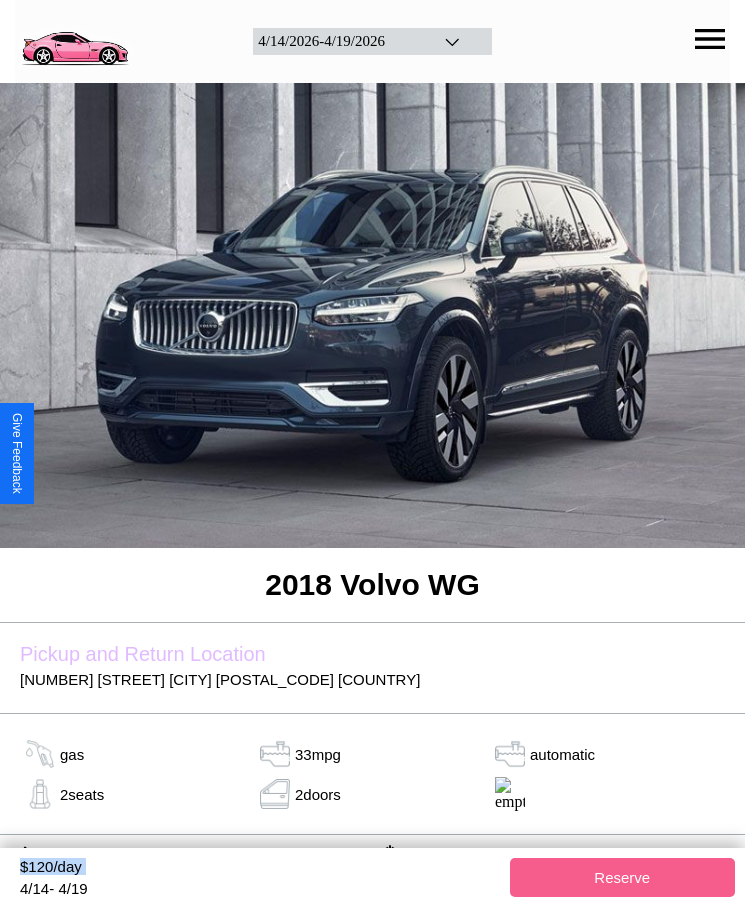 click on "$ 120 /day" at bounding box center (260, 869) 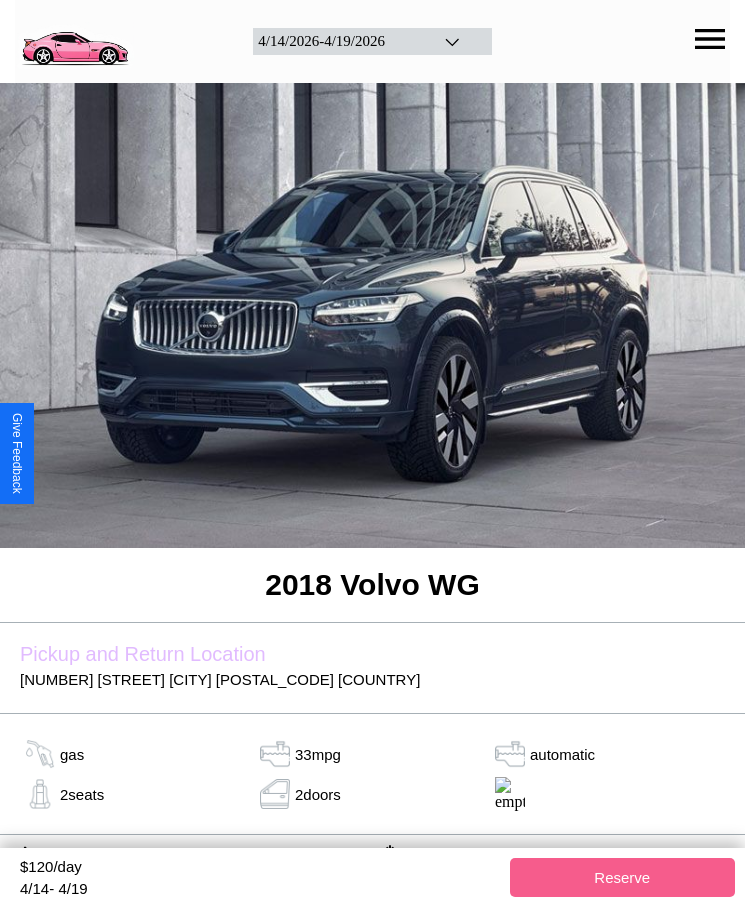 click on "$ 120 /day" at bounding box center (260, 869) 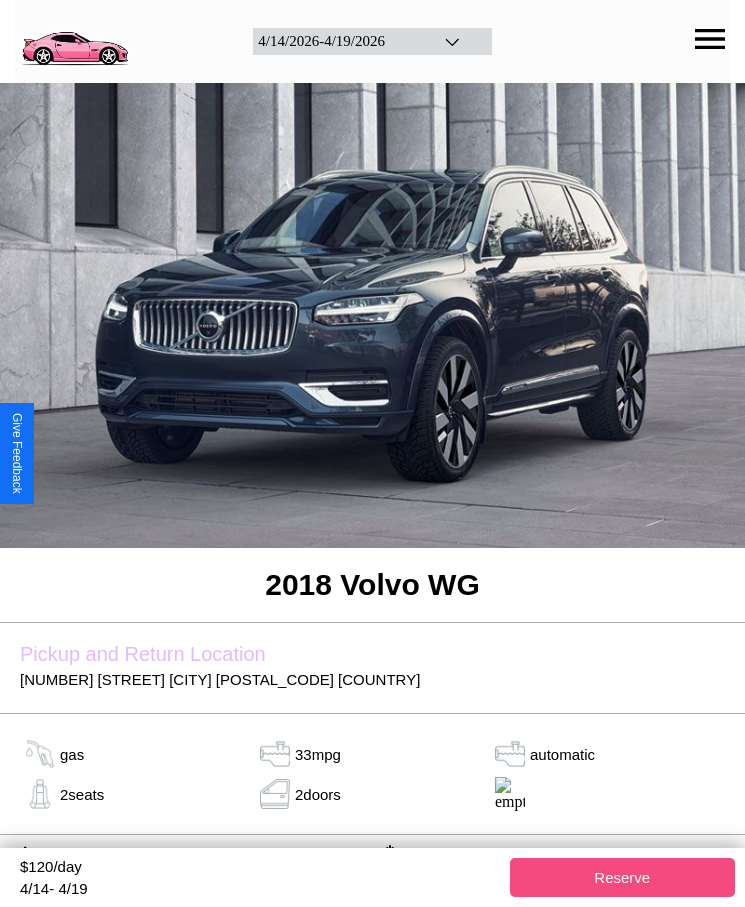 click on "Reserve" at bounding box center (623, 877) 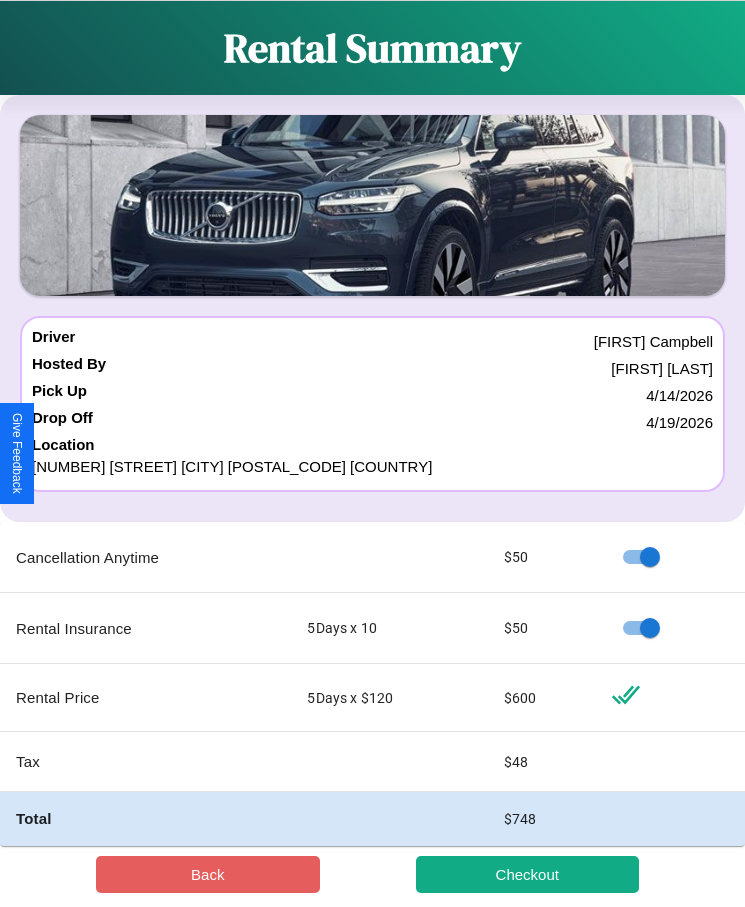 scroll, scrollTop: 23, scrollLeft: 0, axis: vertical 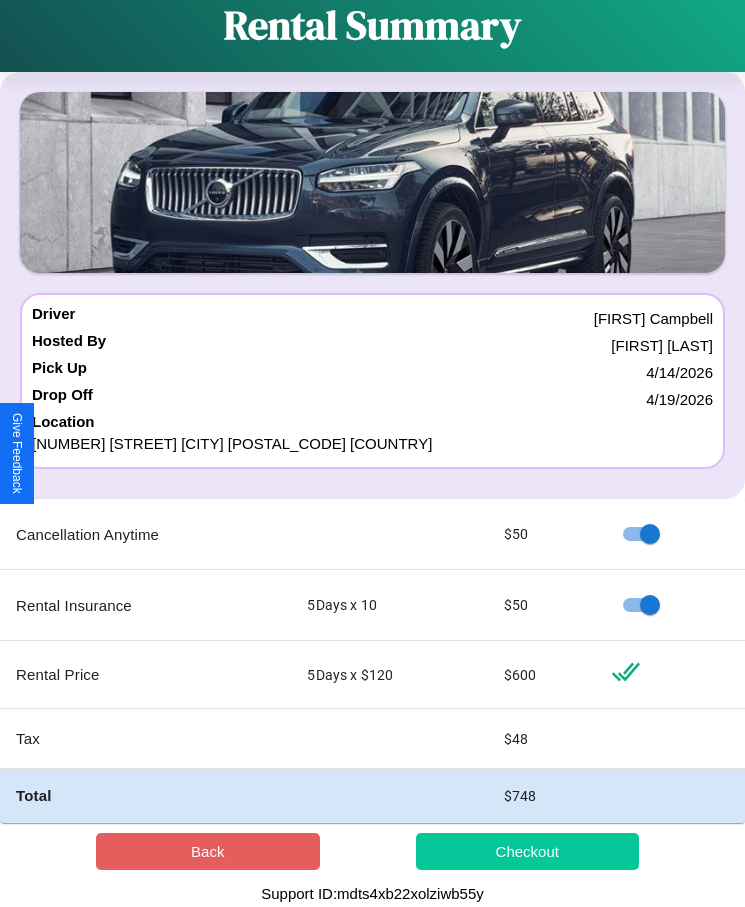 click on "Checkout" at bounding box center [528, 851] 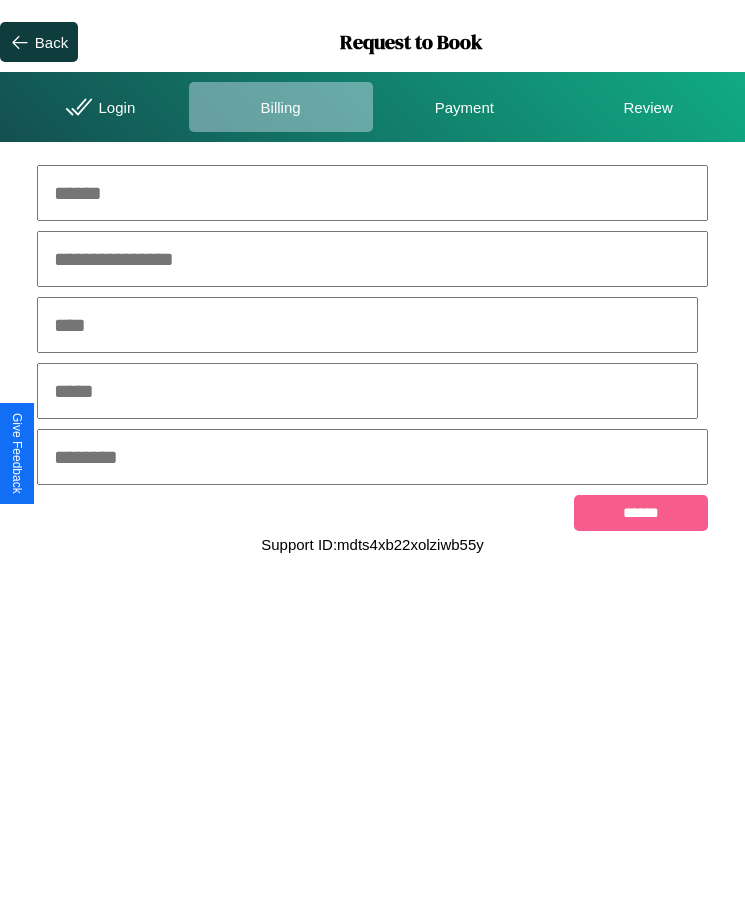scroll, scrollTop: 0, scrollLeft: 0, axis: both 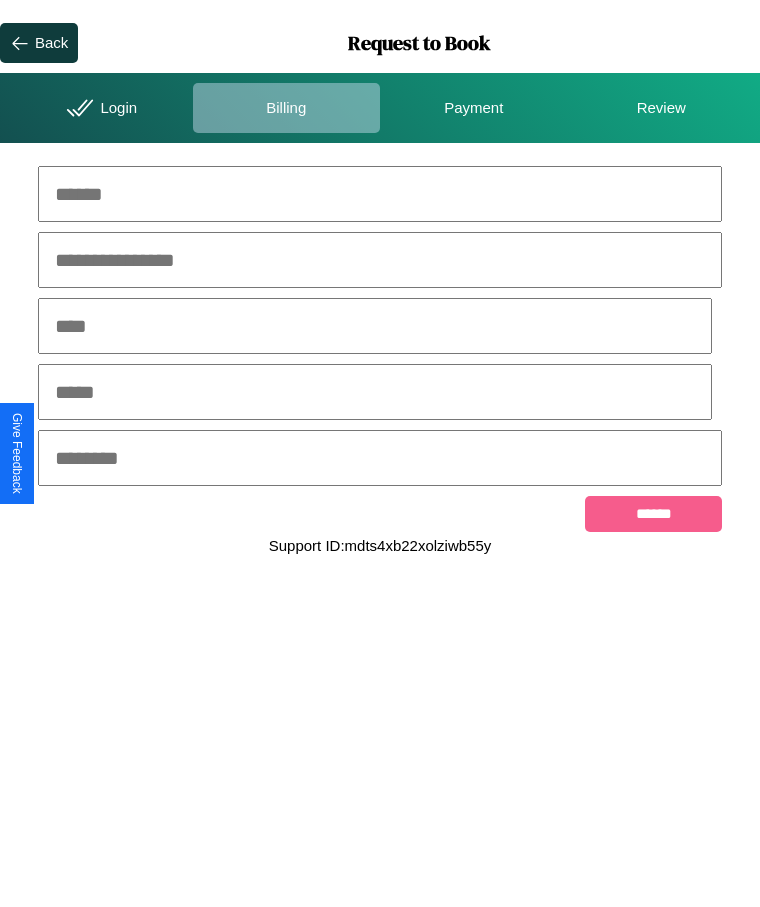click at bounding box center (380, 194) 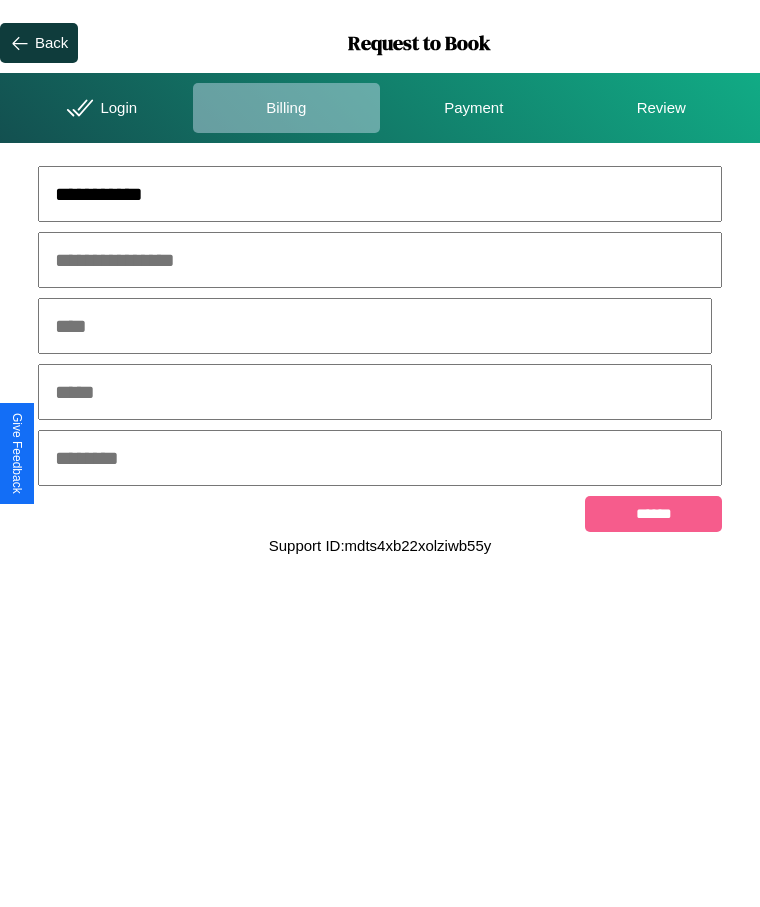 type on "**********" 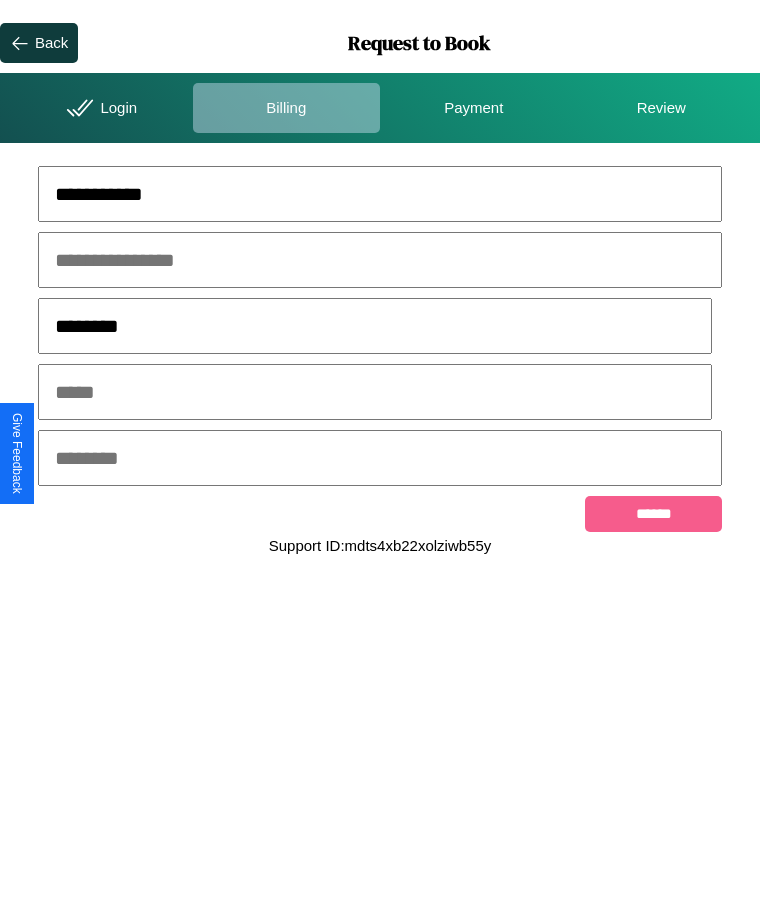 type on "********" 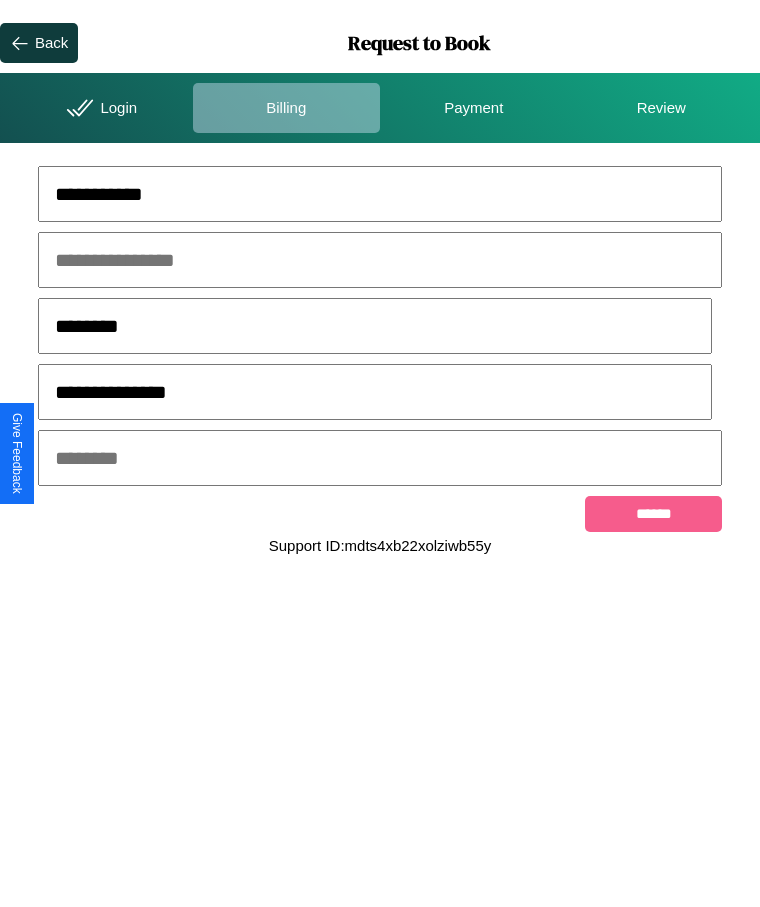 type on "**********" 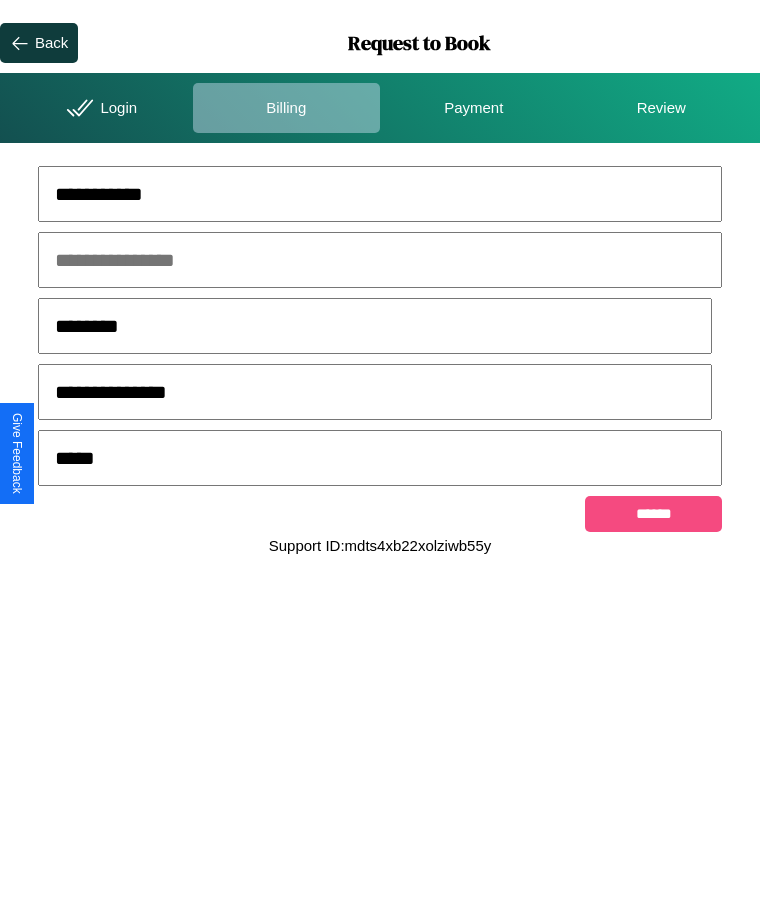 type on "*****" 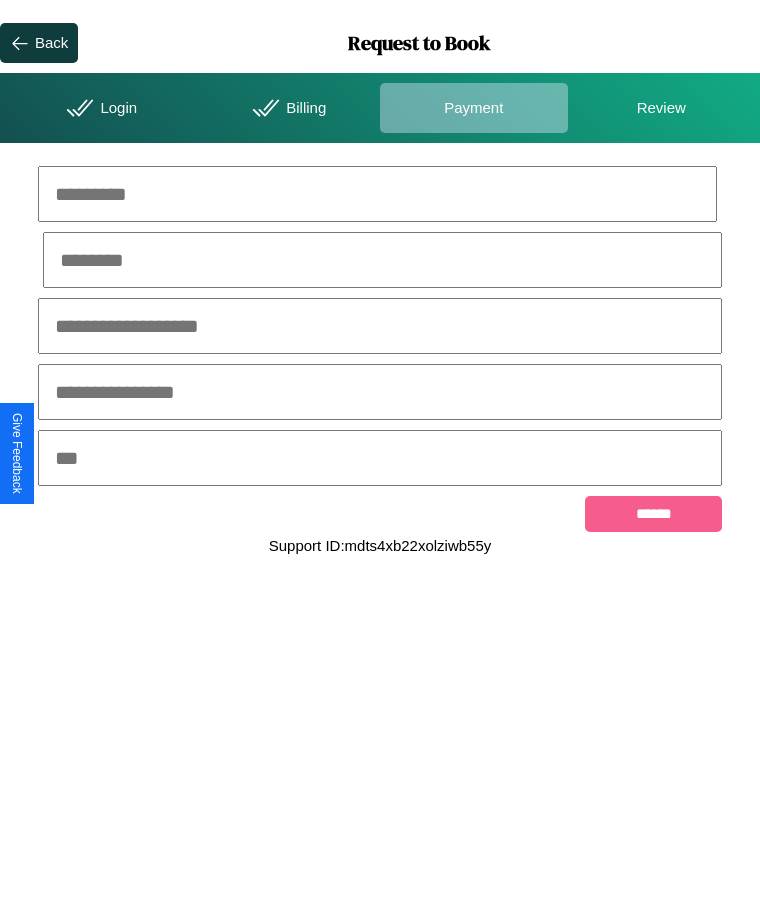 click at bounding box center [377, 194] 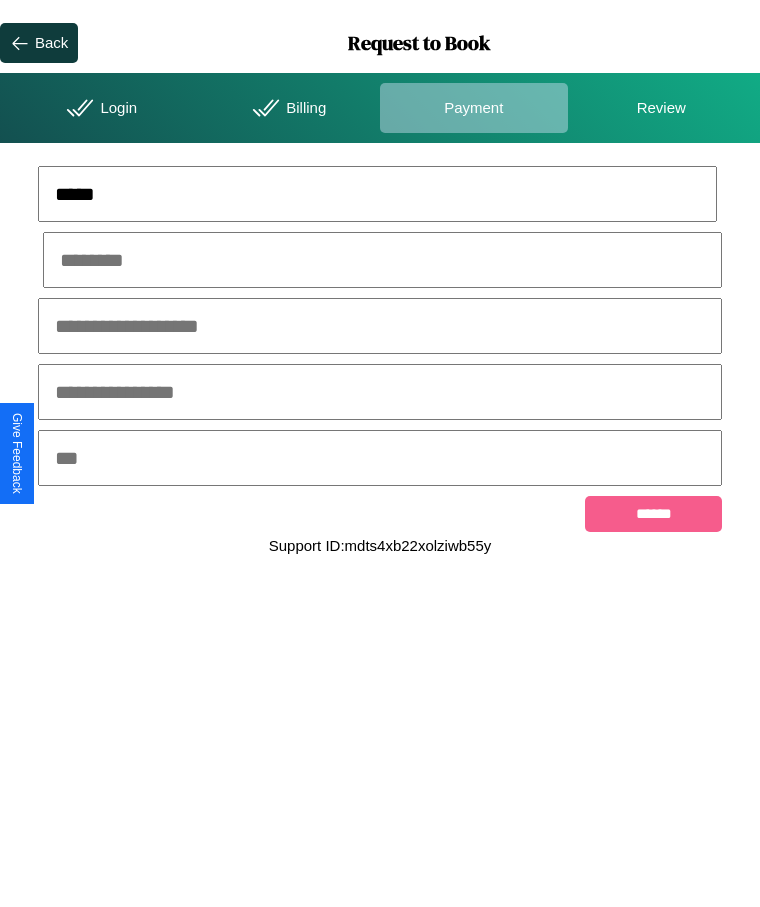 type on "*****" 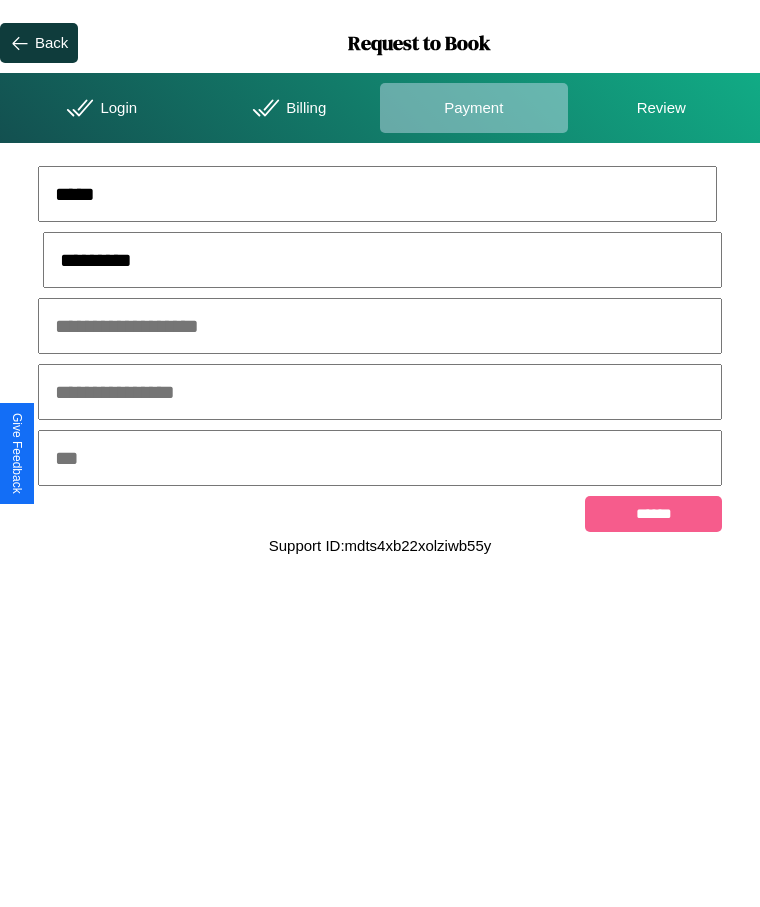 type on "*********" 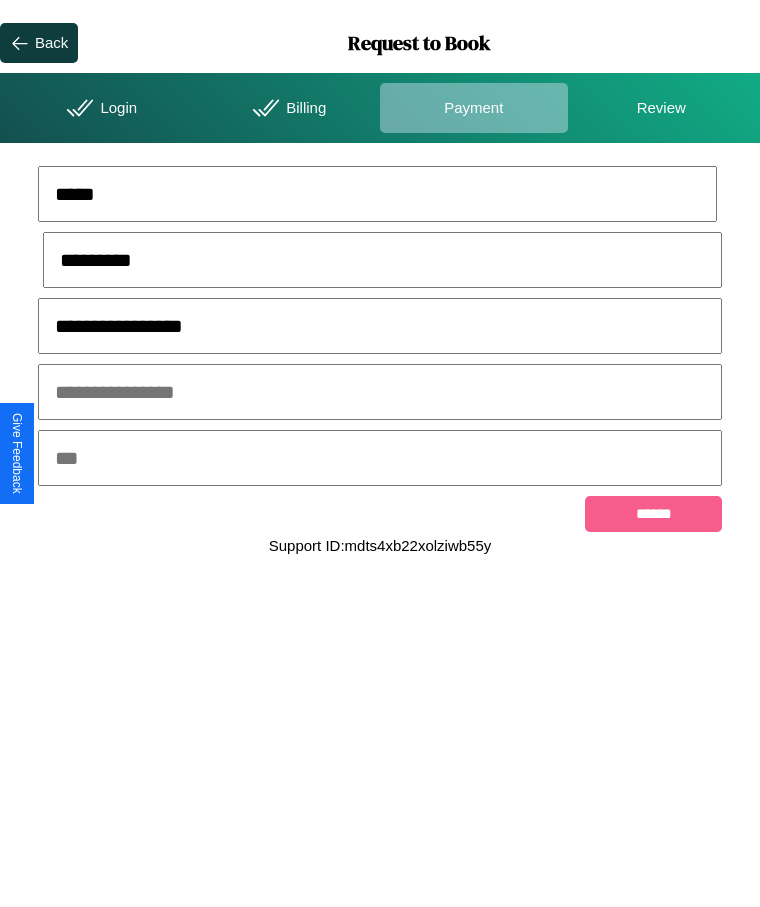 type on "**********" 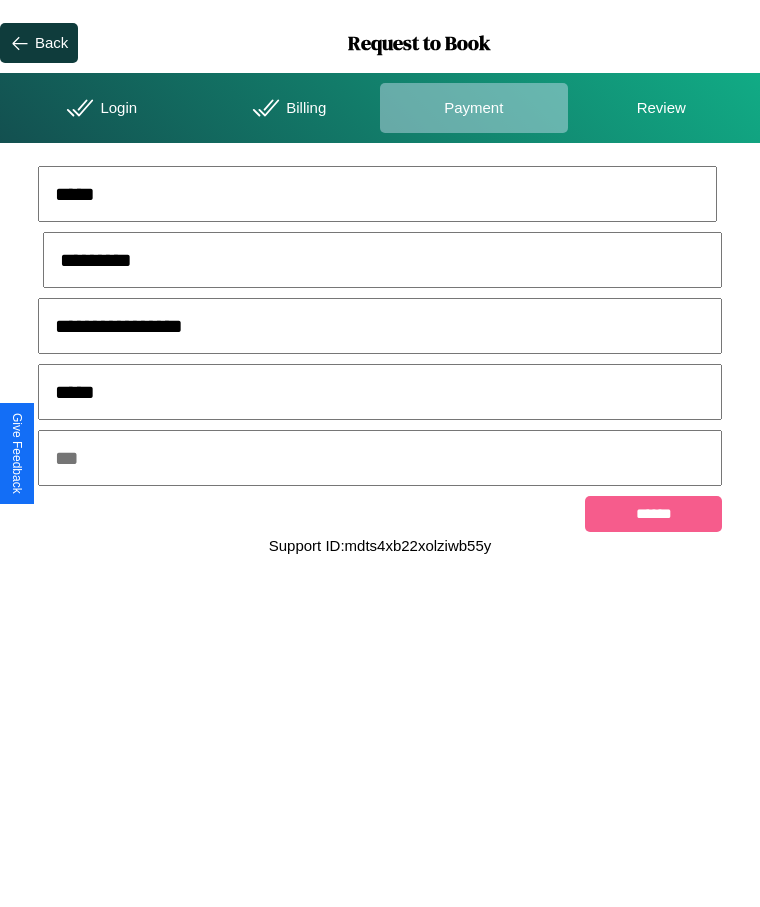 type on "*****" 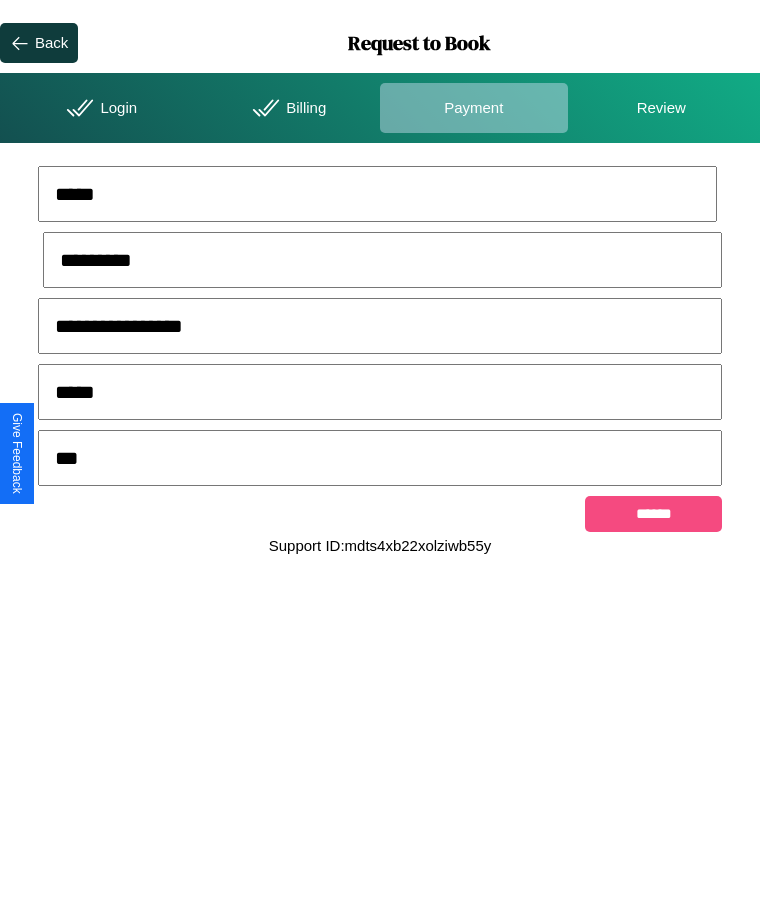 type on "***" 